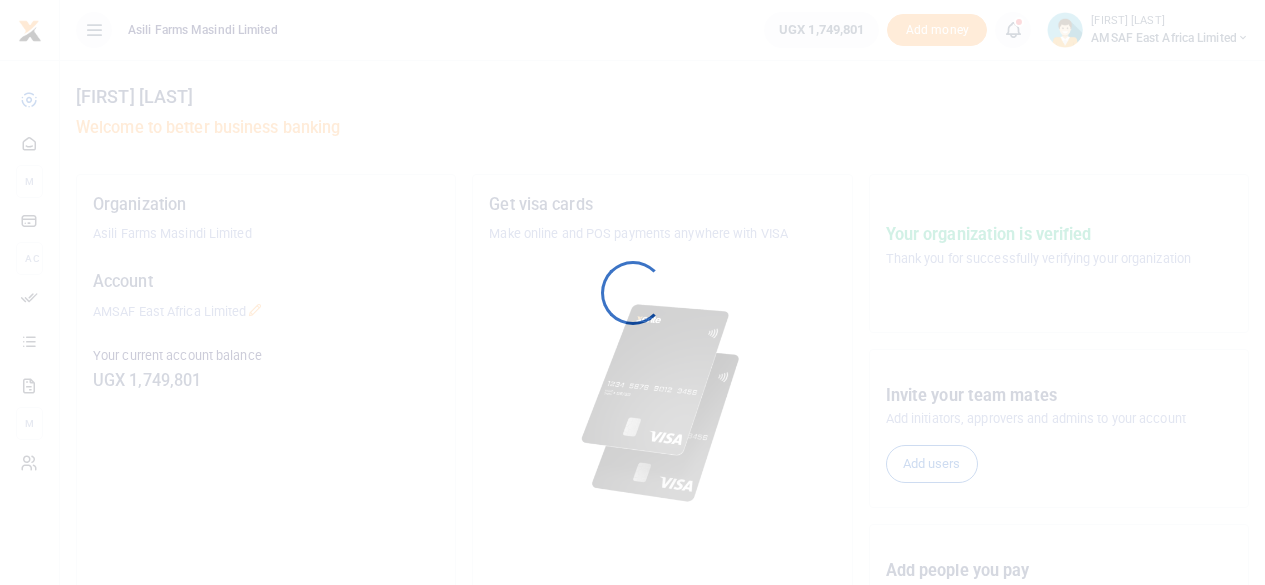 scroll, scrollTop: 0, scrollLeft: 0, axis: both 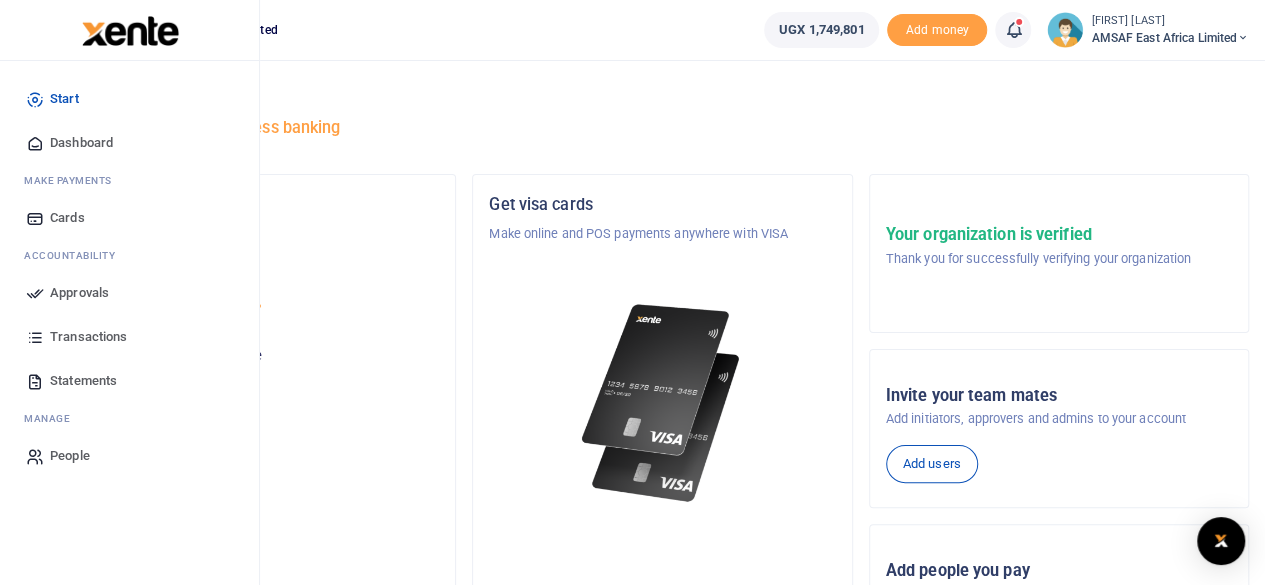 click on "Approvals" at bounding box center [79, 293] 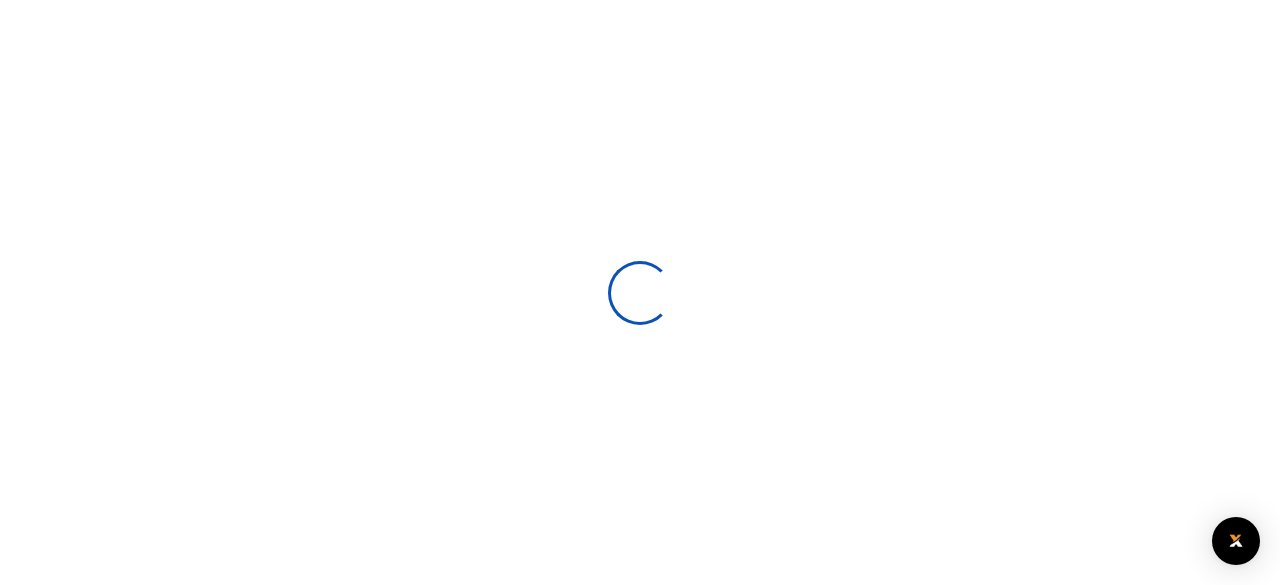 scroll, scrollTop: 0, scrollLeft: 0, axis: both 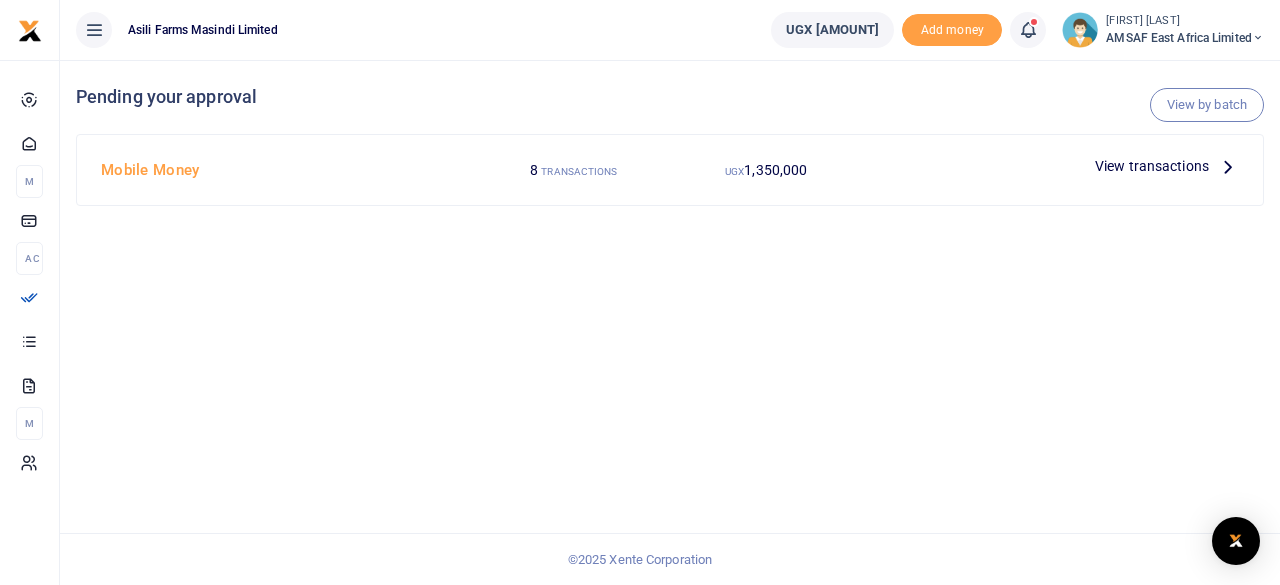 click on "Mobile Money" at bounding box center [285, 170] 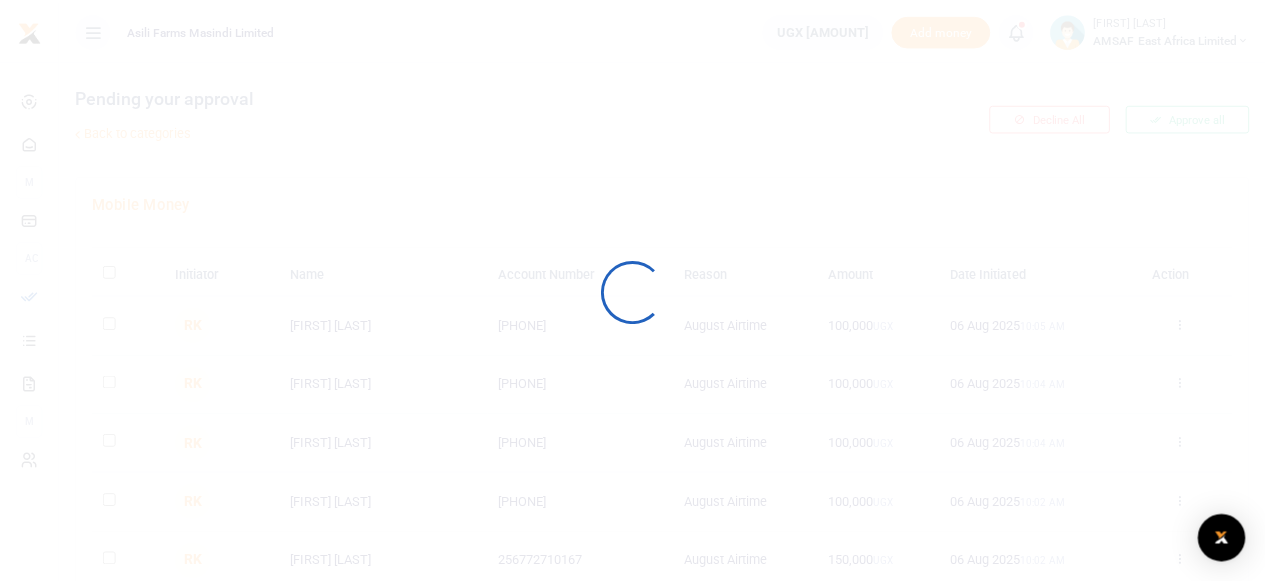 scroll, scrollTop: 0, scrollLeft: 0, axis: both 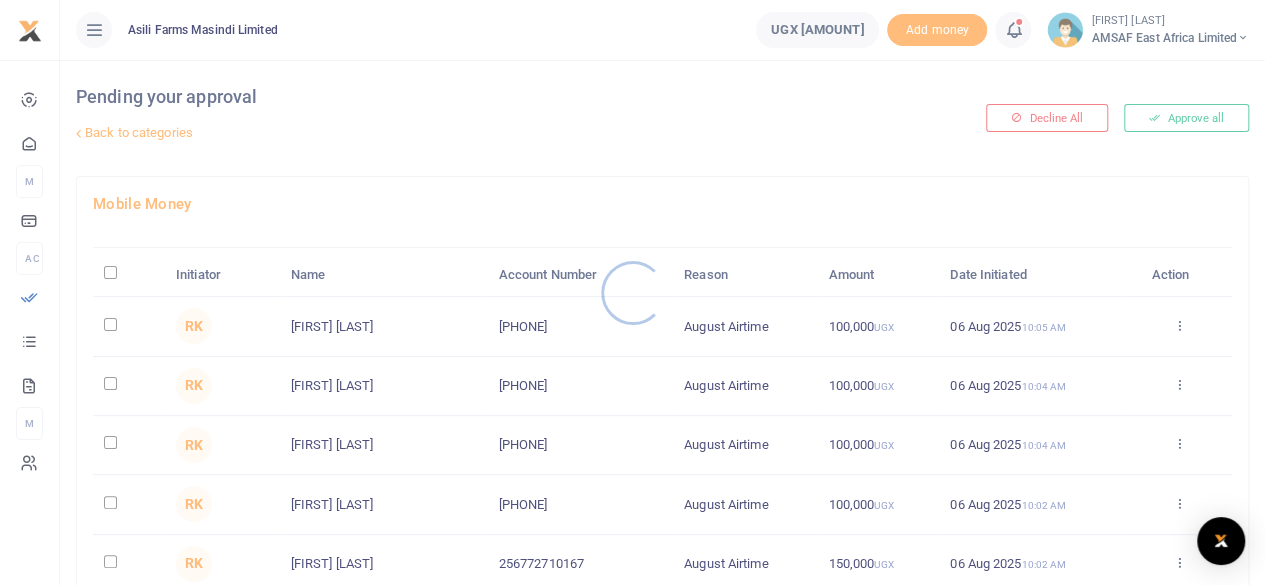 click at bounding box center (632, 292) 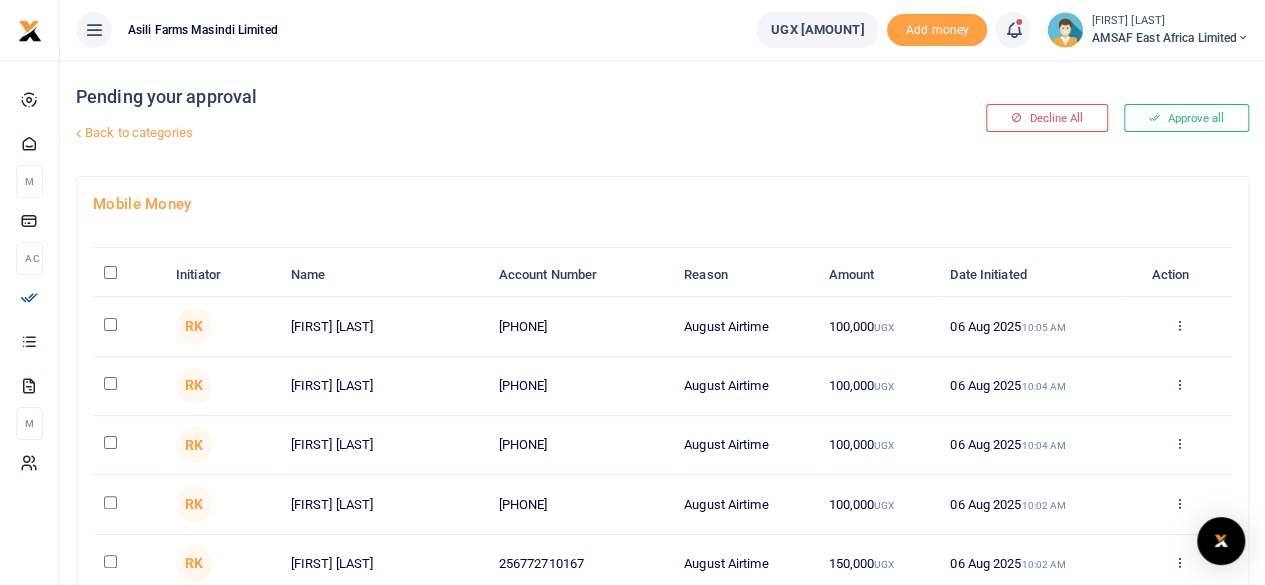 click at bounding box center [110, 272] 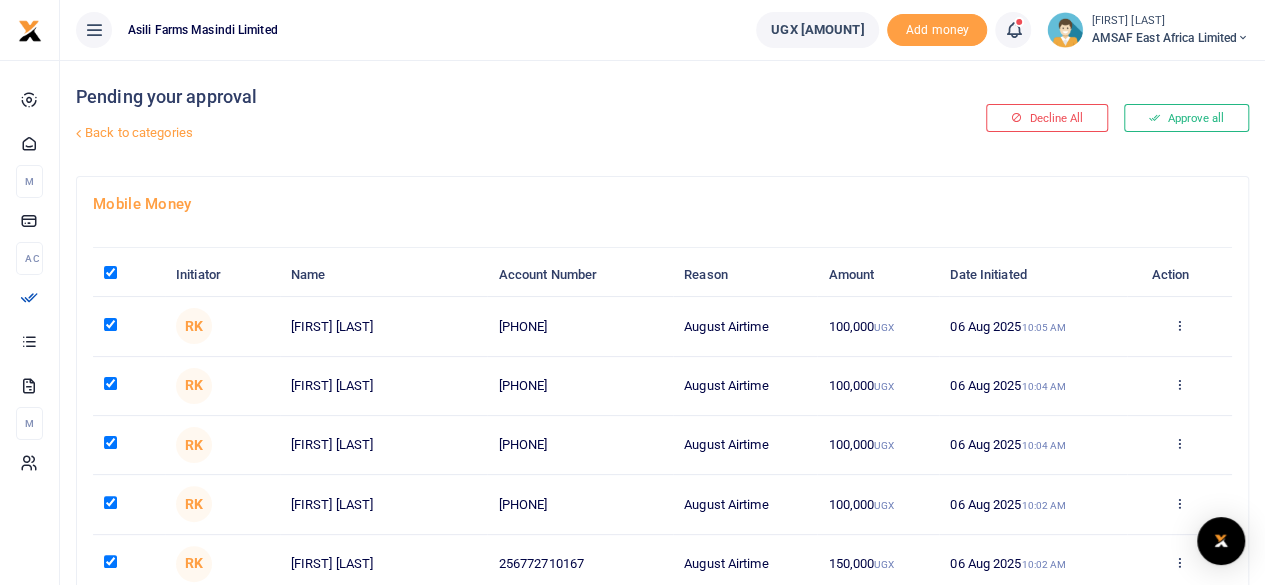 checkbox on "true" 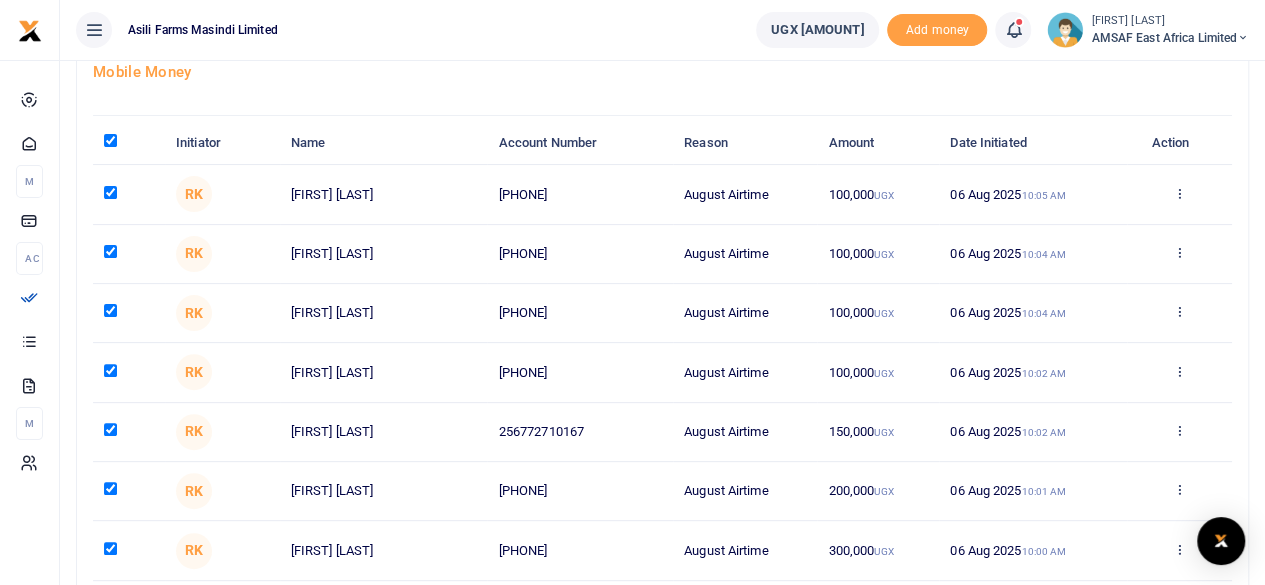 scroll, scrollTop: 127, scrollLeft: 0, axis: vertical 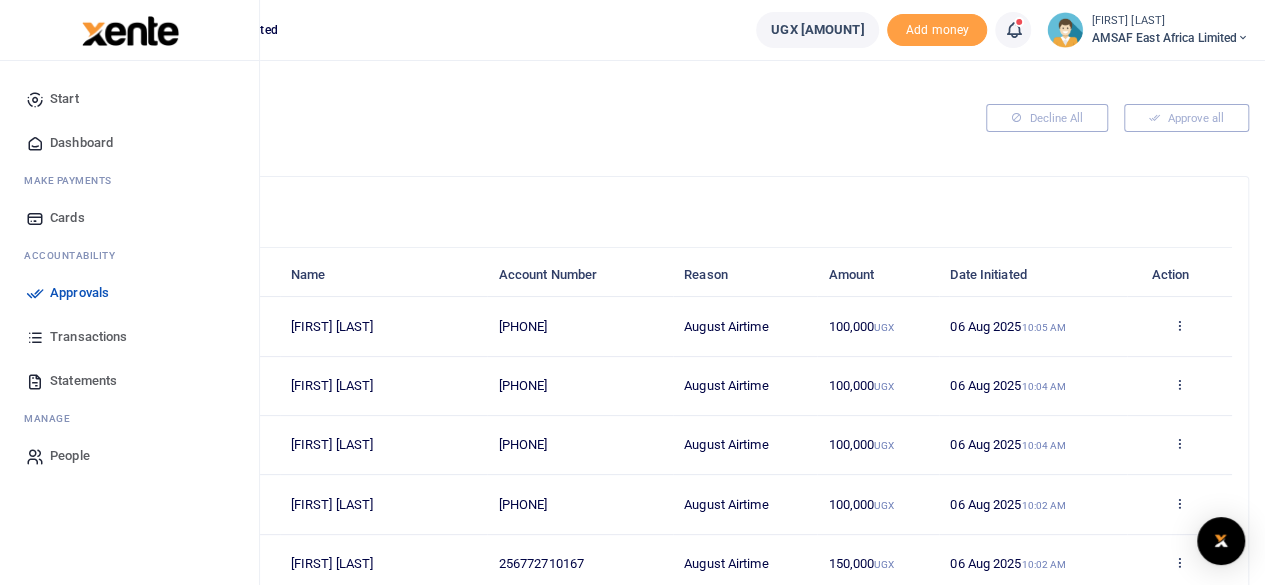 click on "Statements" at bounding box center (83, 381) 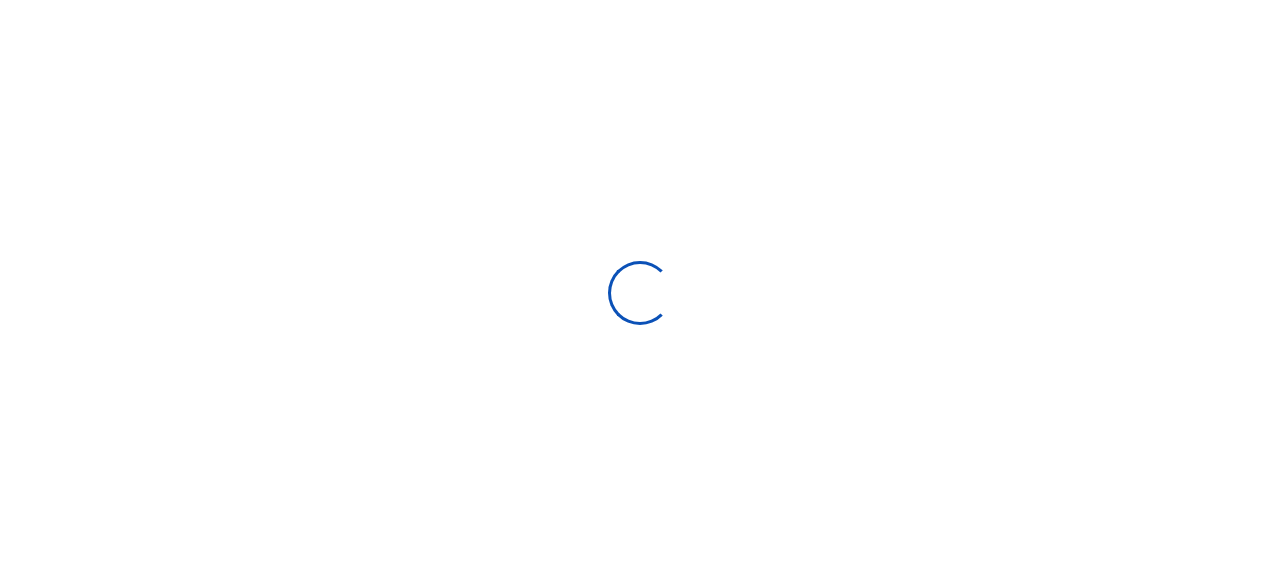 type on "[DATE] - [DATE]" 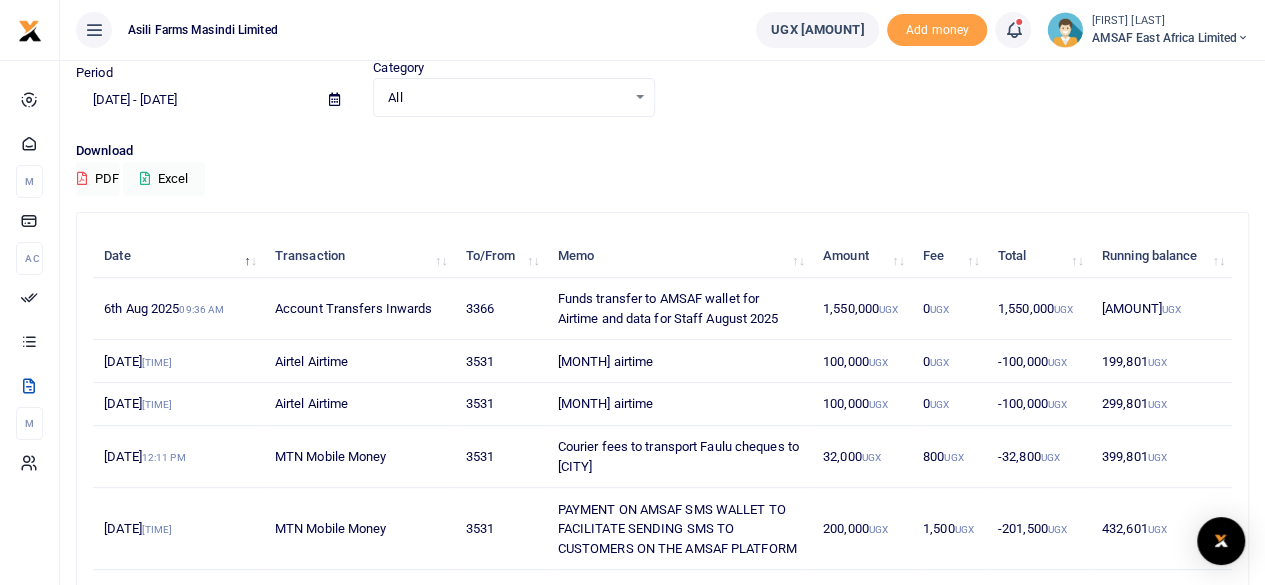 scroll, scrollTop: 46, scrollLeft: 0, axis: vertical 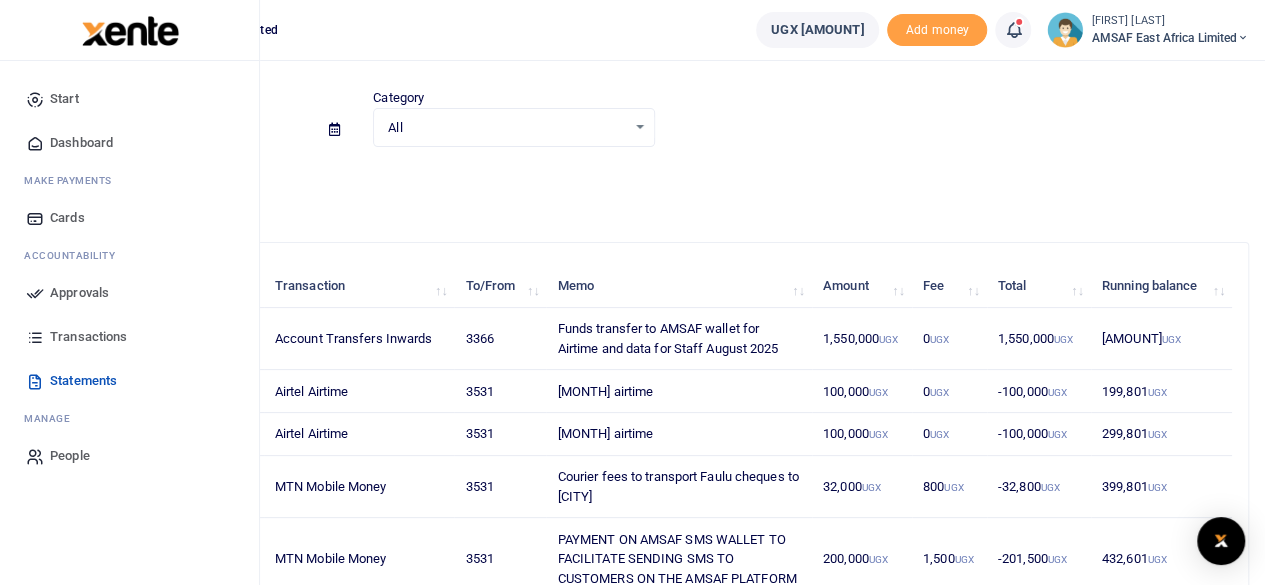 click on "Approvals" at bounding box center [79, 293] 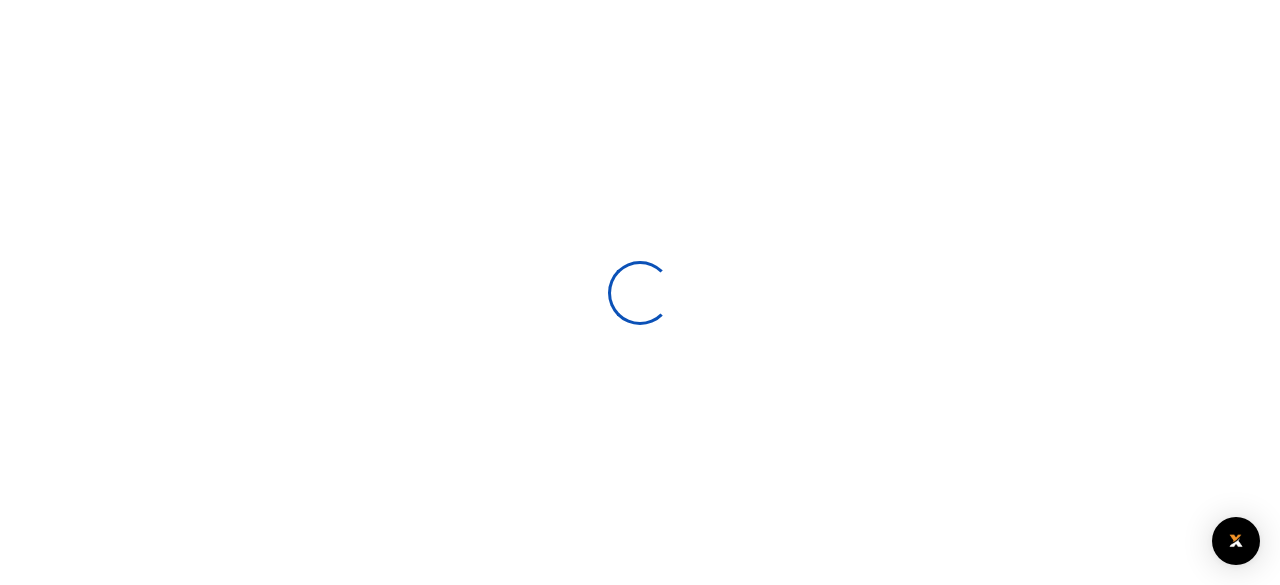 scroll, scrollTop: 0, scrollLeft: 0, axis: both 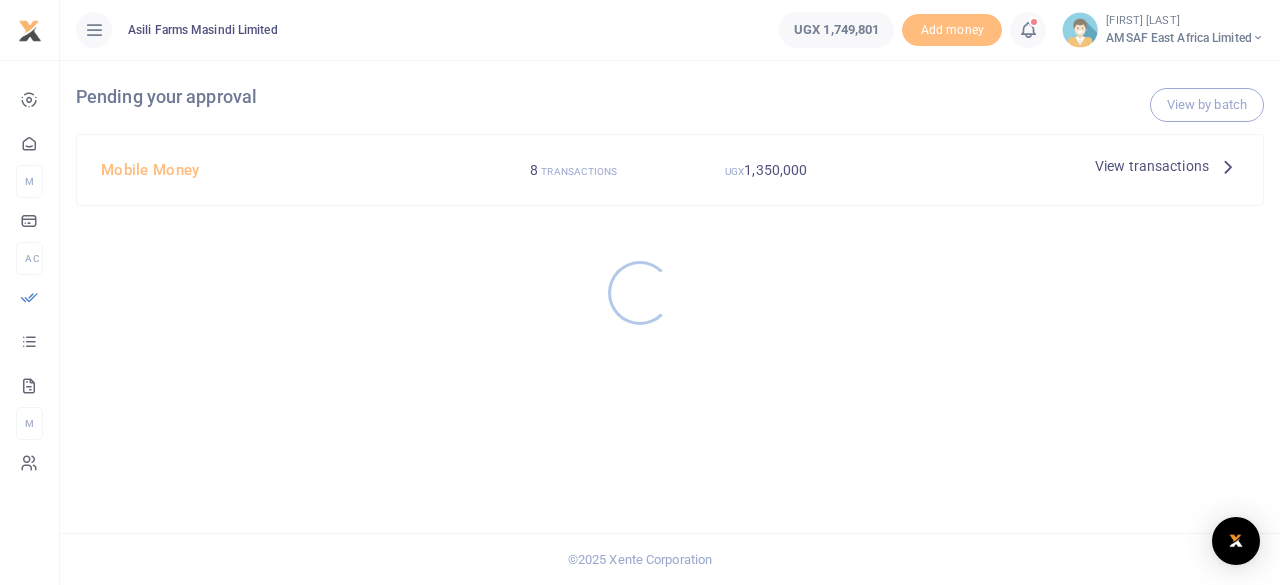 click at bounding box center [640, 292] 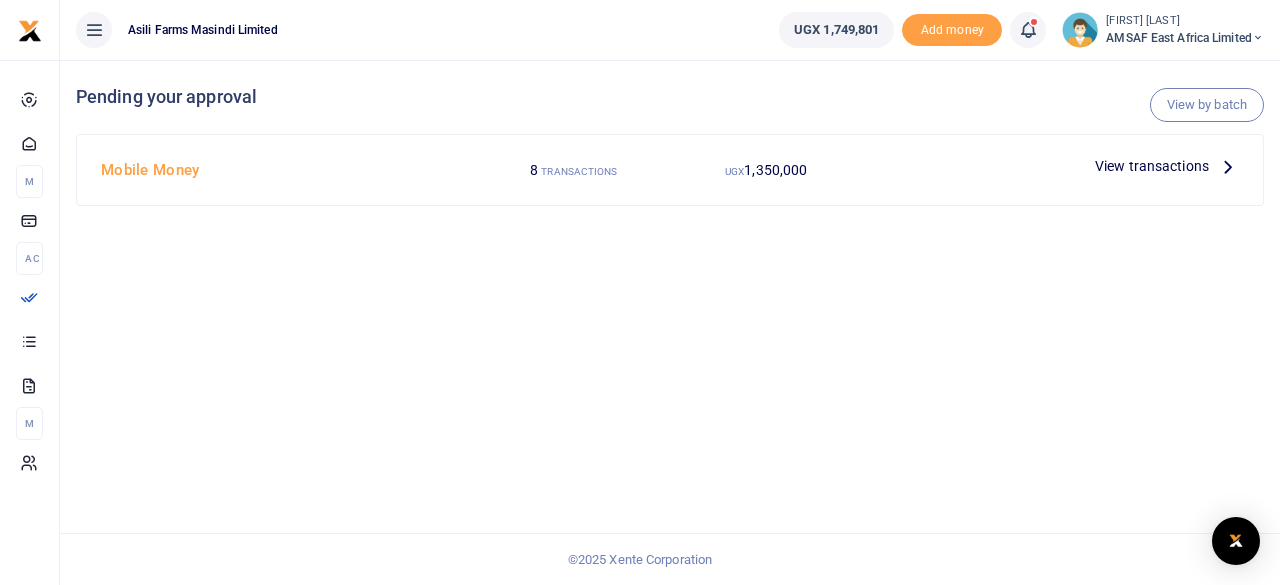 click on "View transactions" at bounding box center (1152, 166) 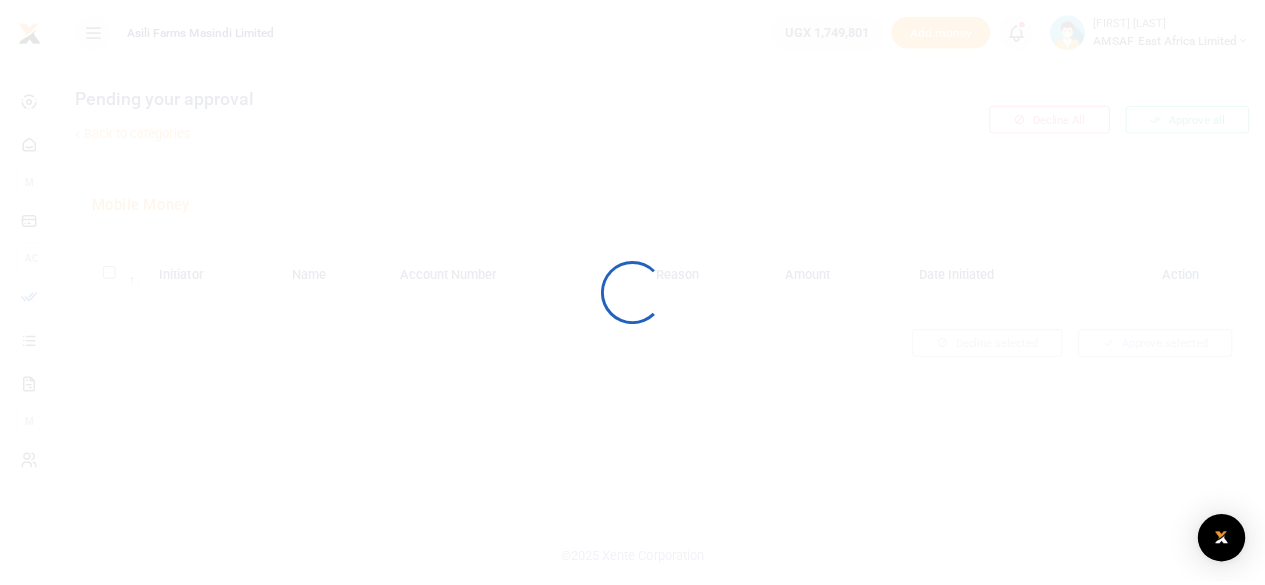scroll, scrollTop: 0, scrollLeft: 0, axis: both 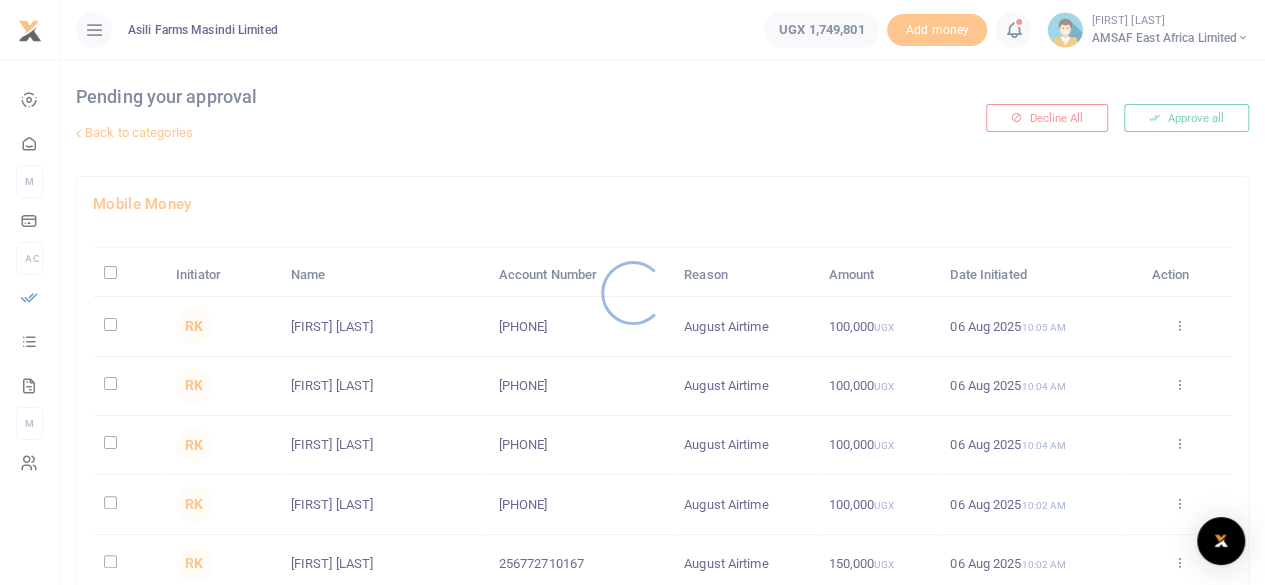 click at bounding box center [632, 292] 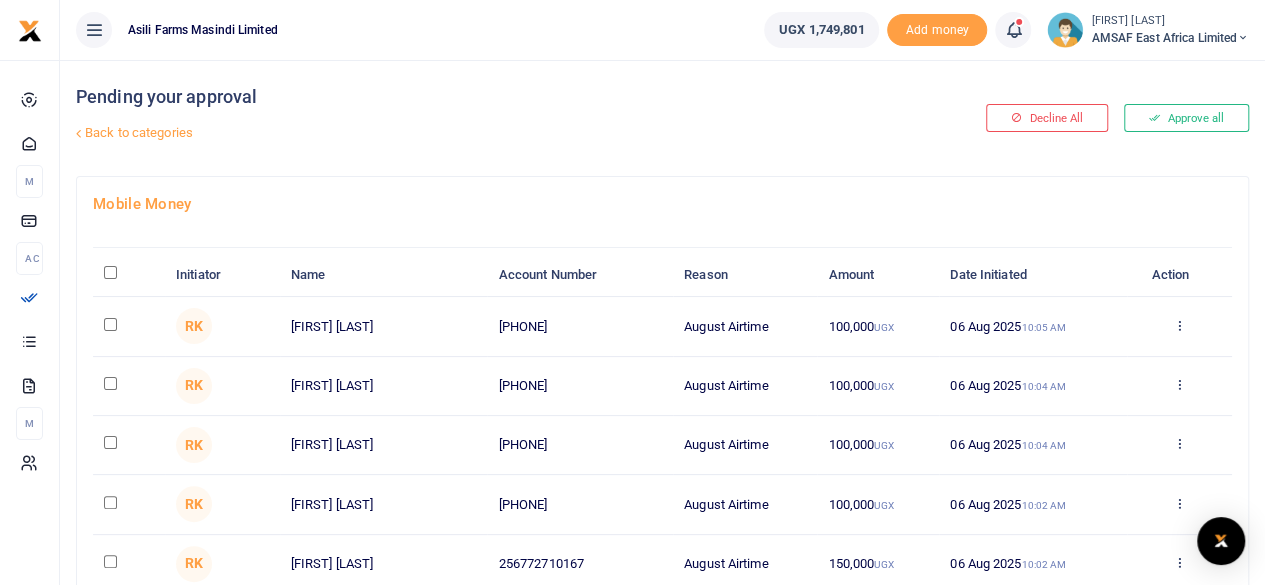 click at bounding box center [110, 272] 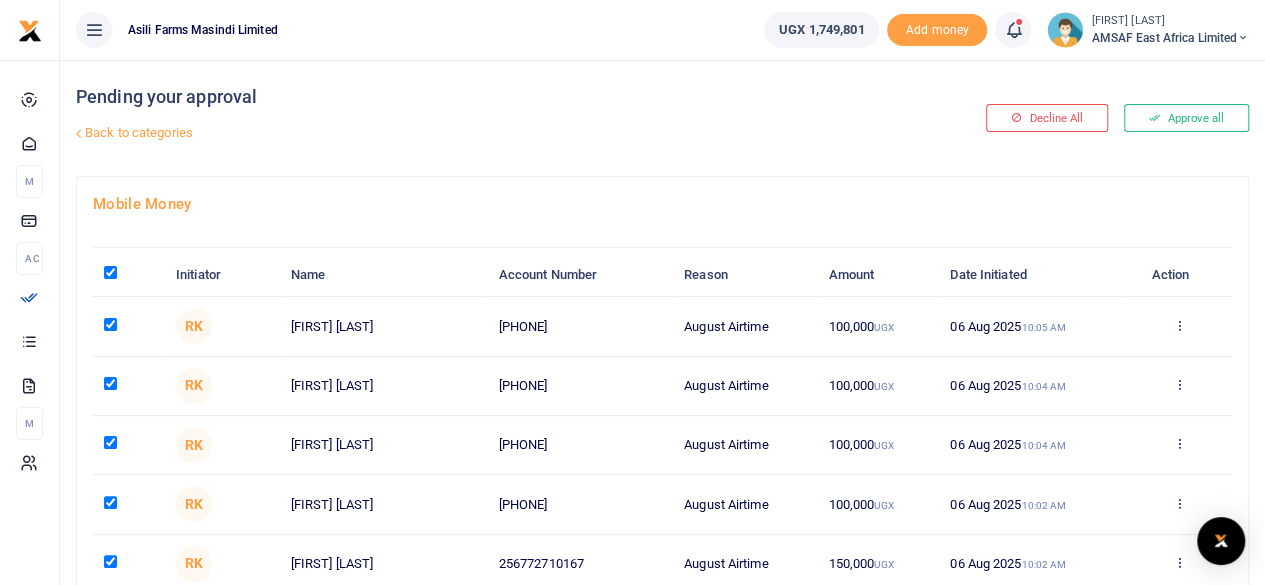checkbox on "true" 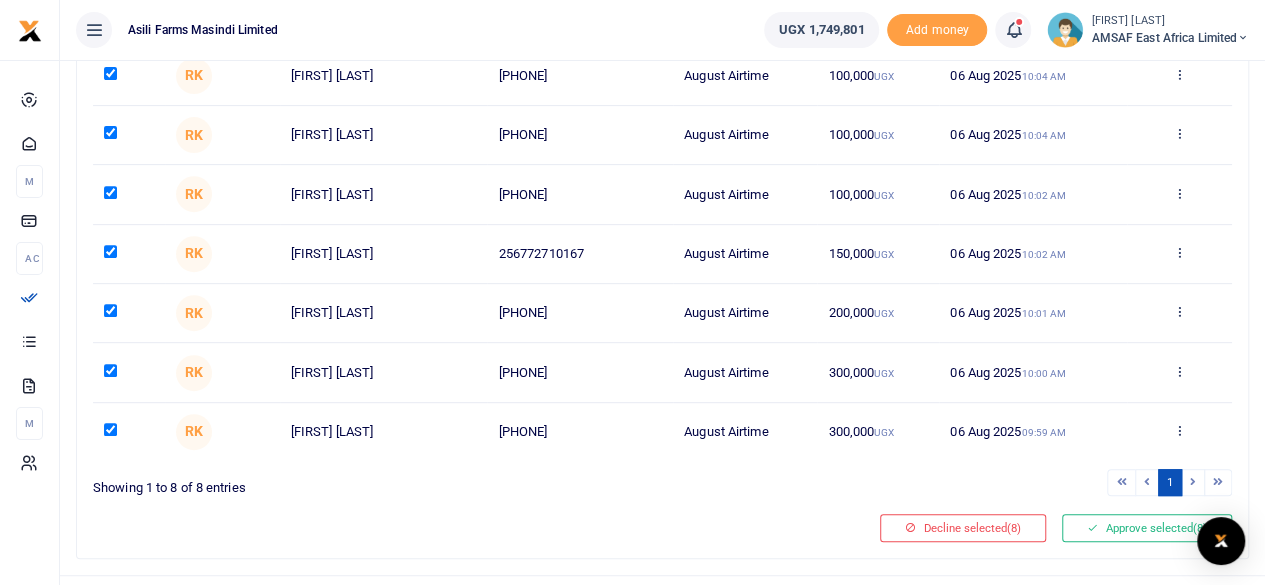 scroll, scrollTop: 346, scrollLeft: 0, axis: vertical 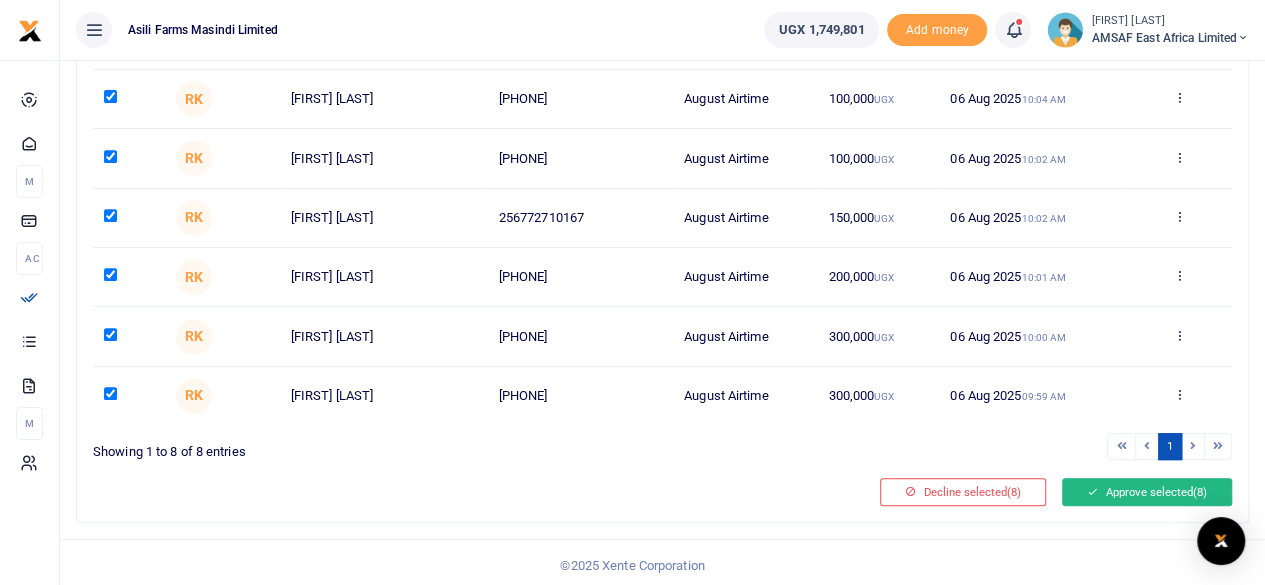 click on "Approve selected  (8)" at bounding box center [1147, 492] 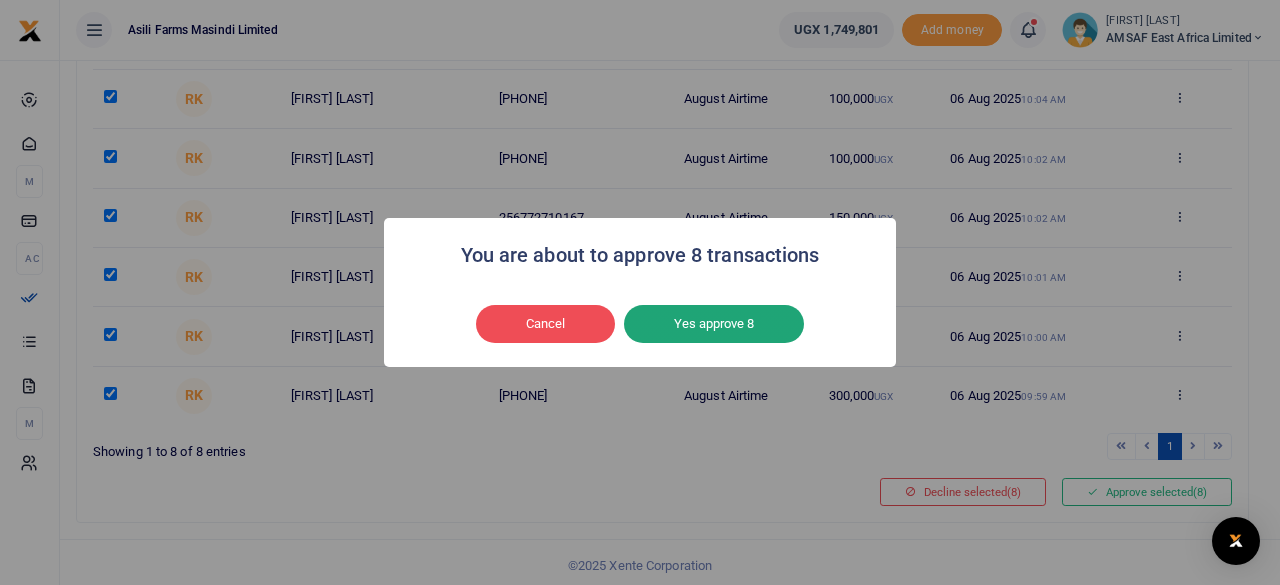 click on "Yes approve 8" at bounding box center [714, 324] 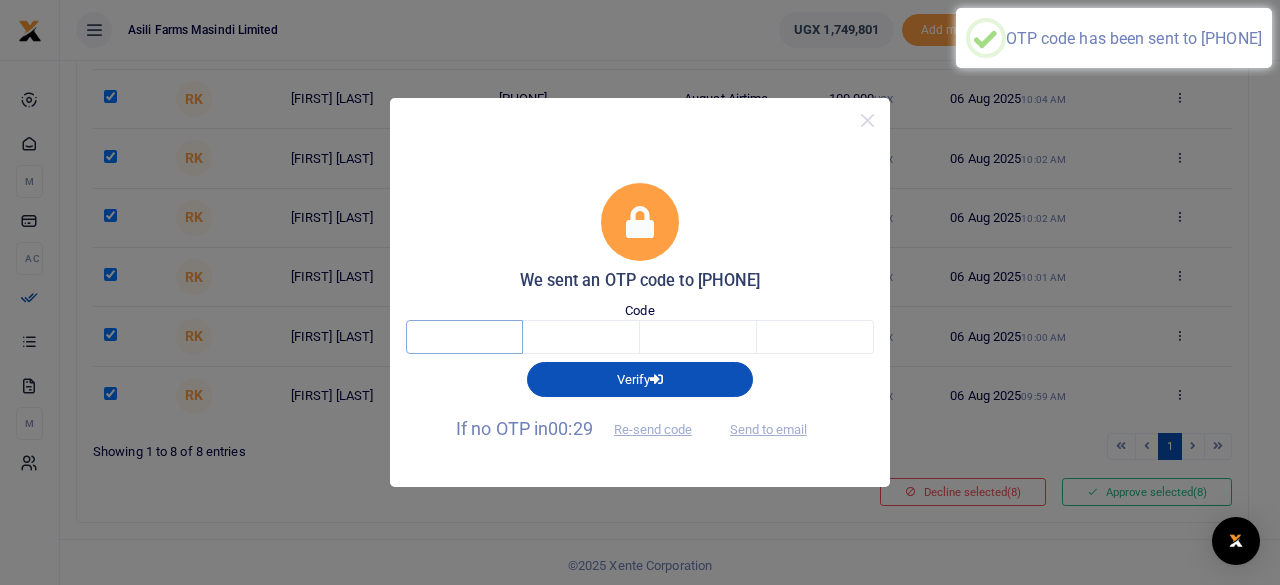 click at bounding box center [464, 337] 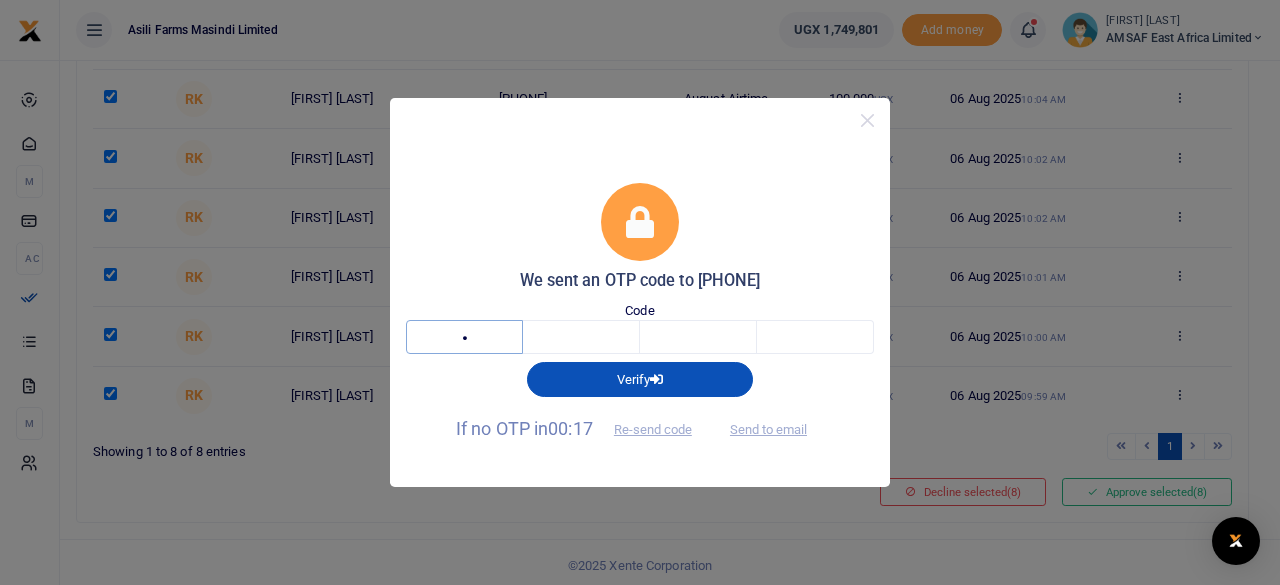 type on "2" 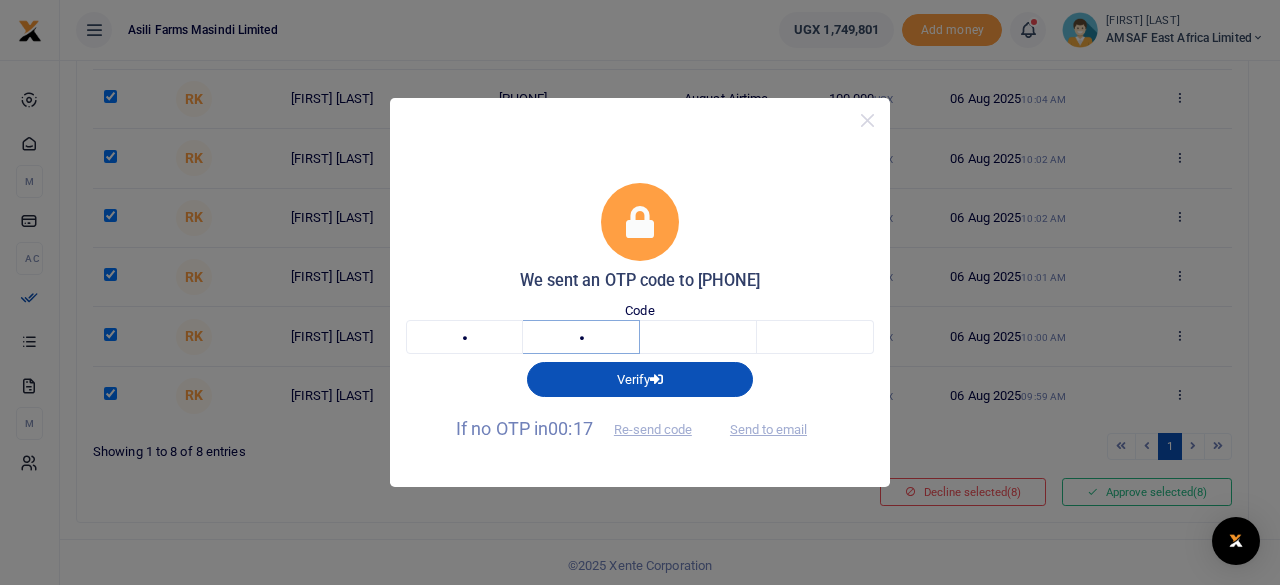 type on "5" 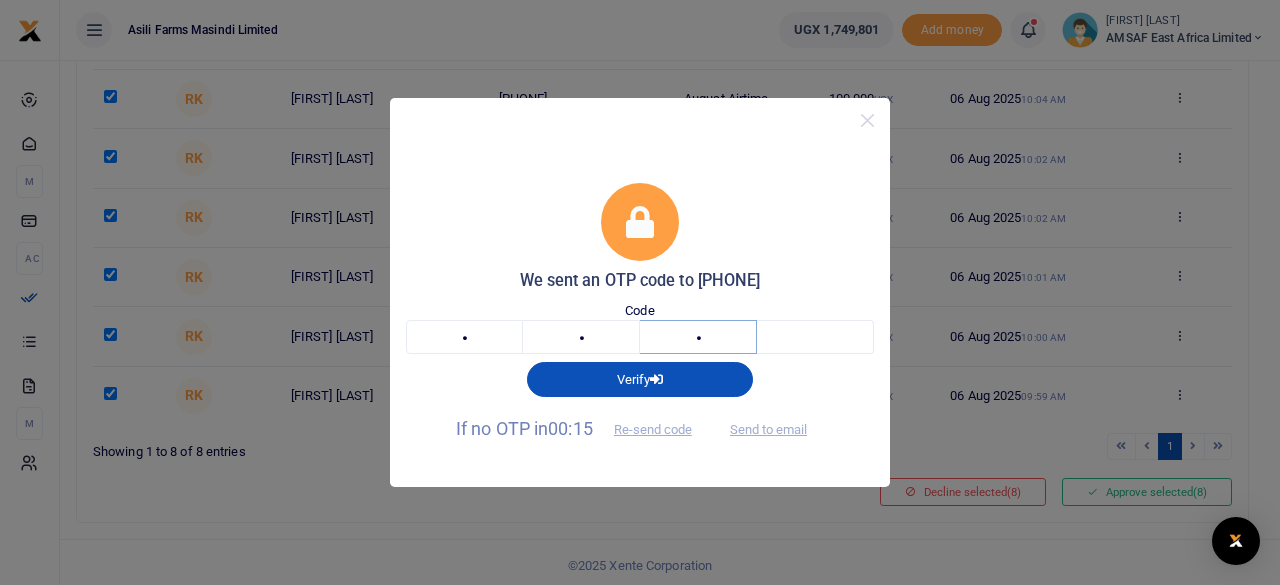 type on "7" 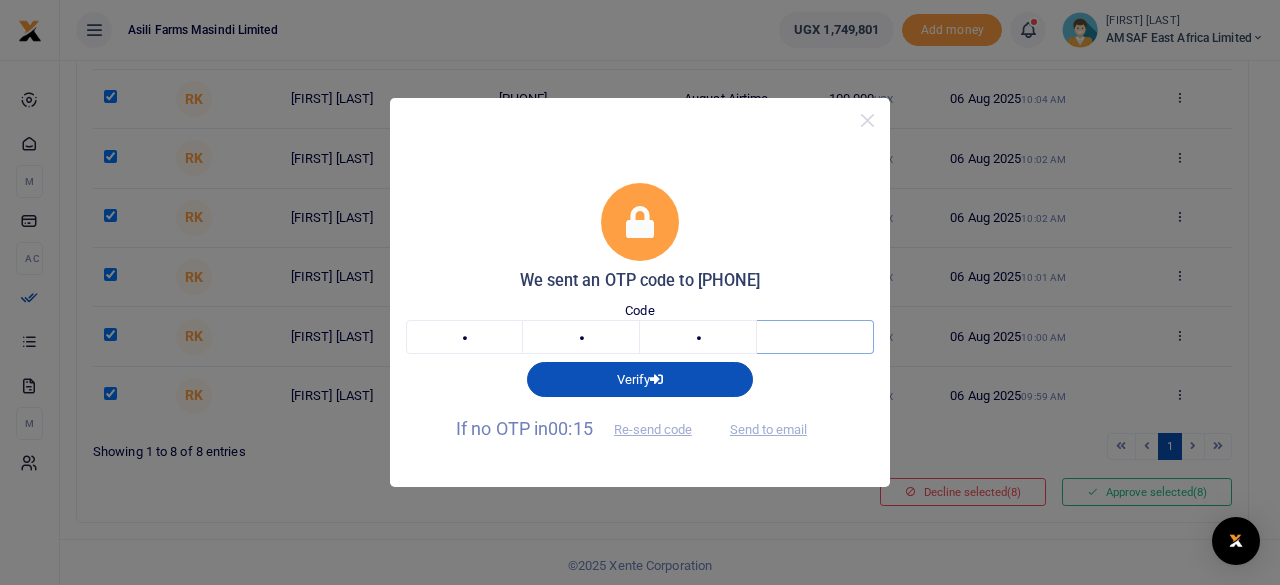 type on "2" 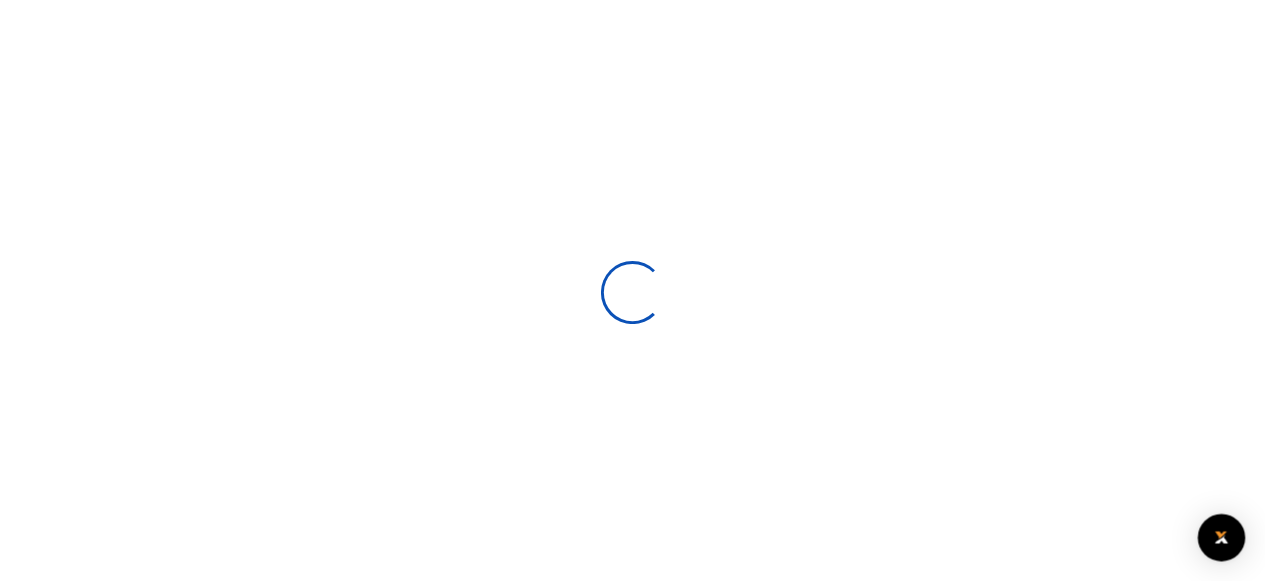 scroll, scrollTop: 0, scrollLeft: 0, axis: both 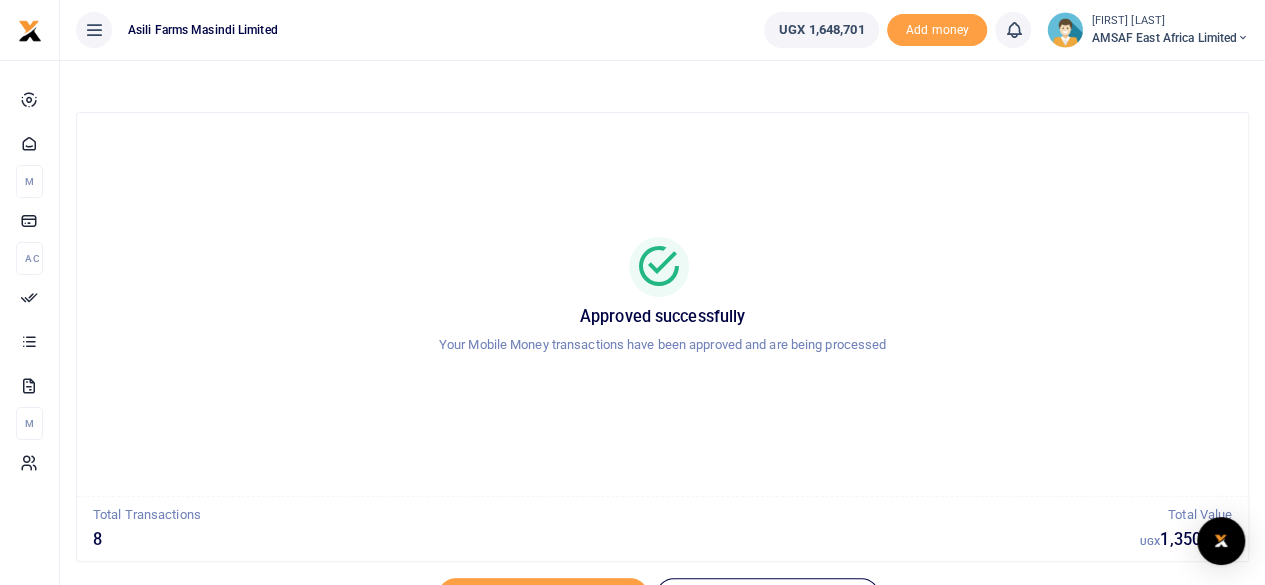 click at bounding box center [662, 267] 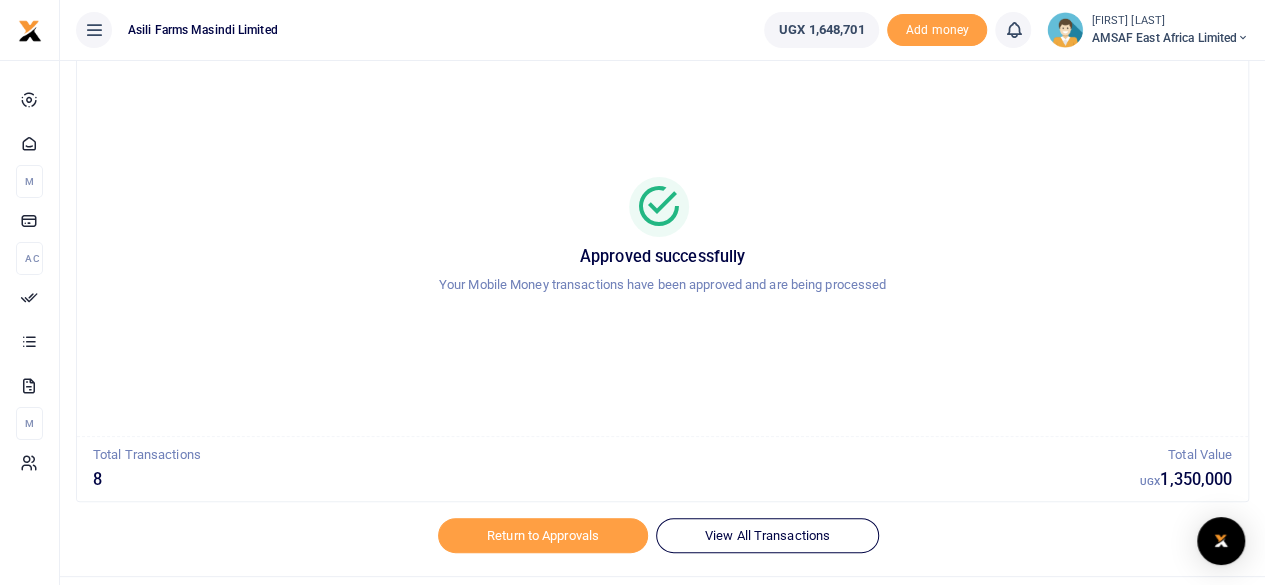 scroll, scrollTop: 100, scrollLeft: 0, axis: vertical 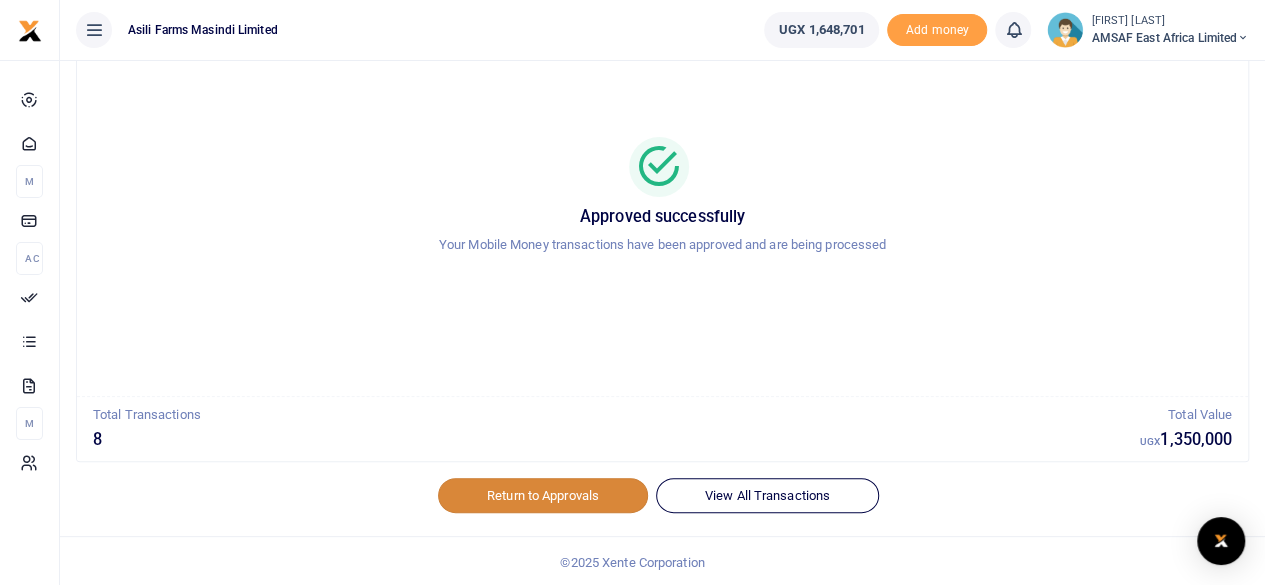 click on "Return to Approvals" at bounding box center (543, 495) 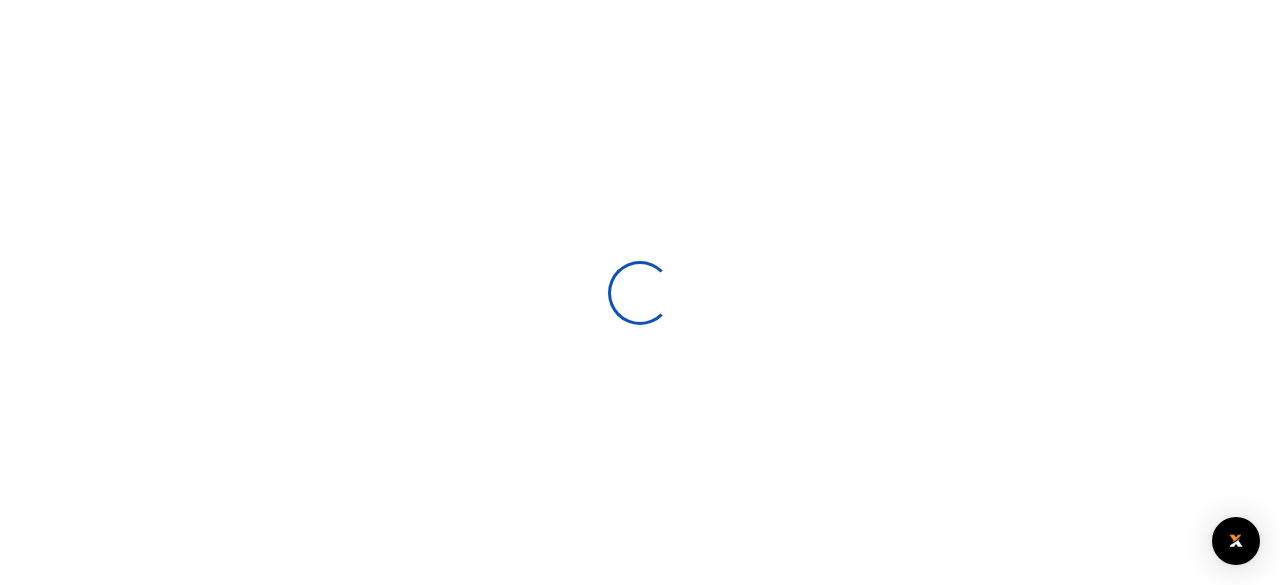 scroll, scrollTop: 0, scrollLeft: 0, axis: both 